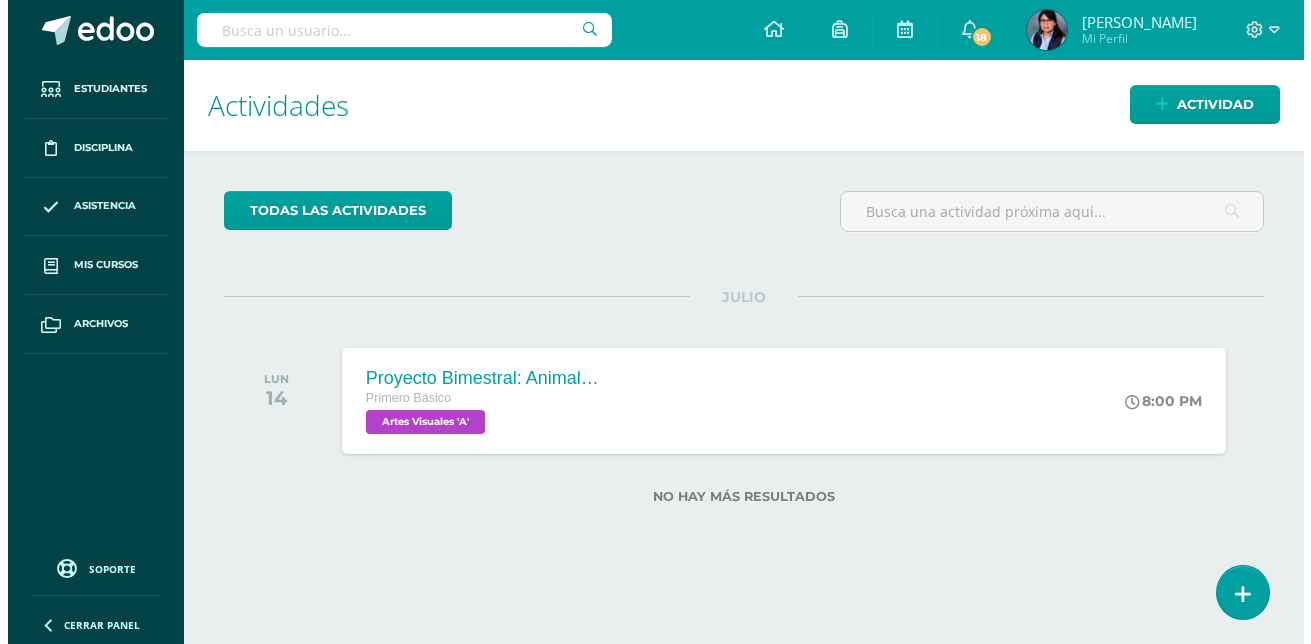 scroll, scrollTop: 0, scrollLeft: 0, axis: both 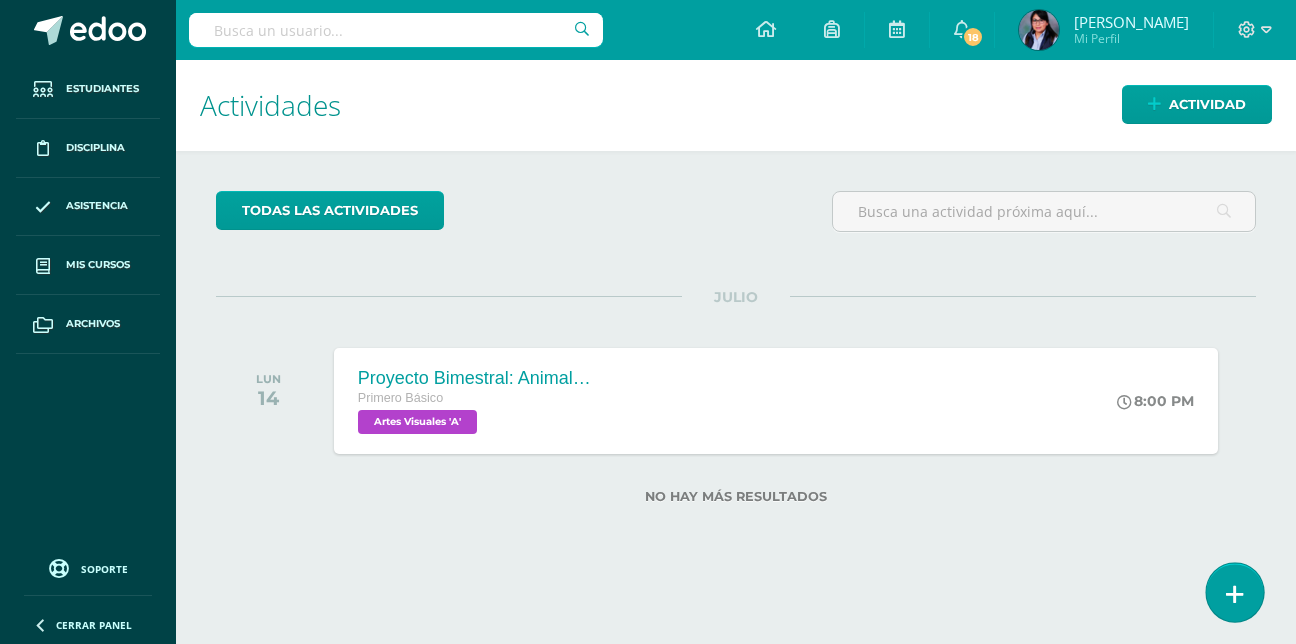 click at bounding box center (1234, 592) 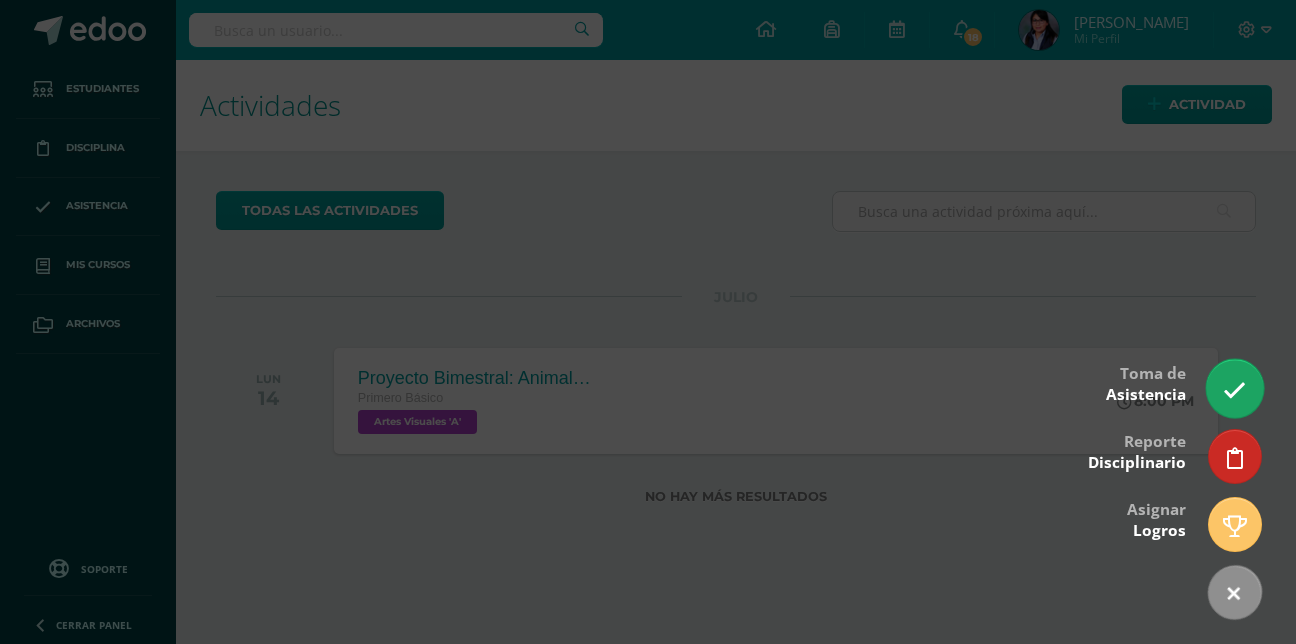 click at bounding box center [1234, 390] 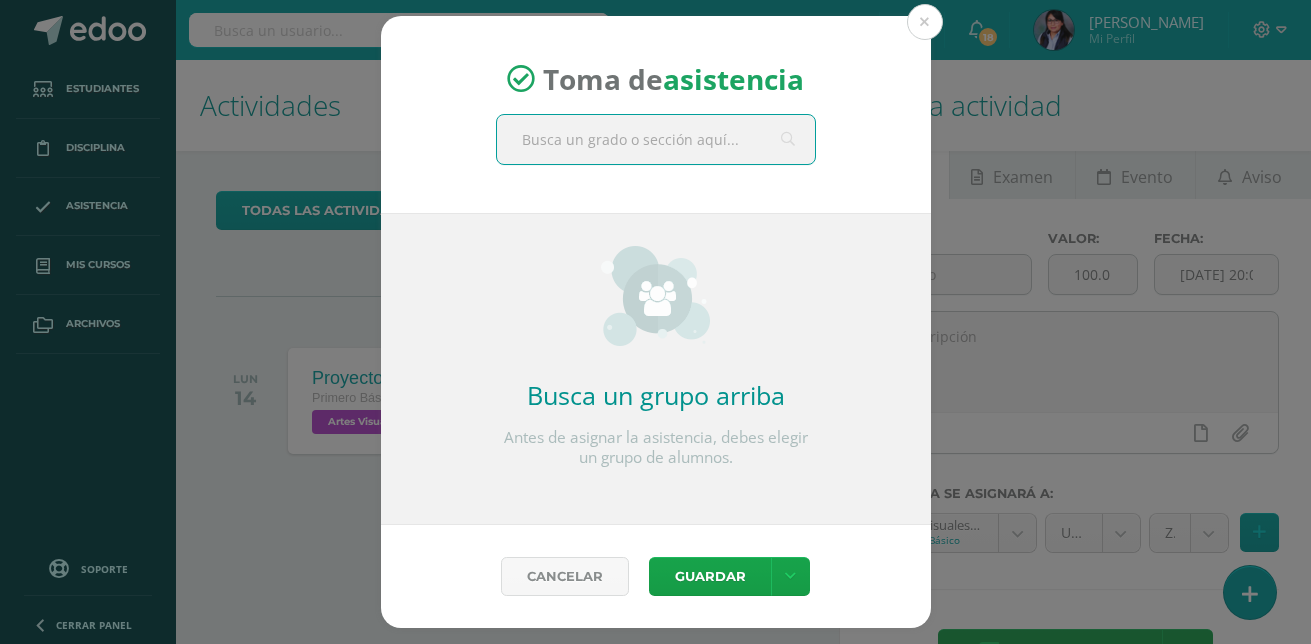 click at bounding box center [656, 139] 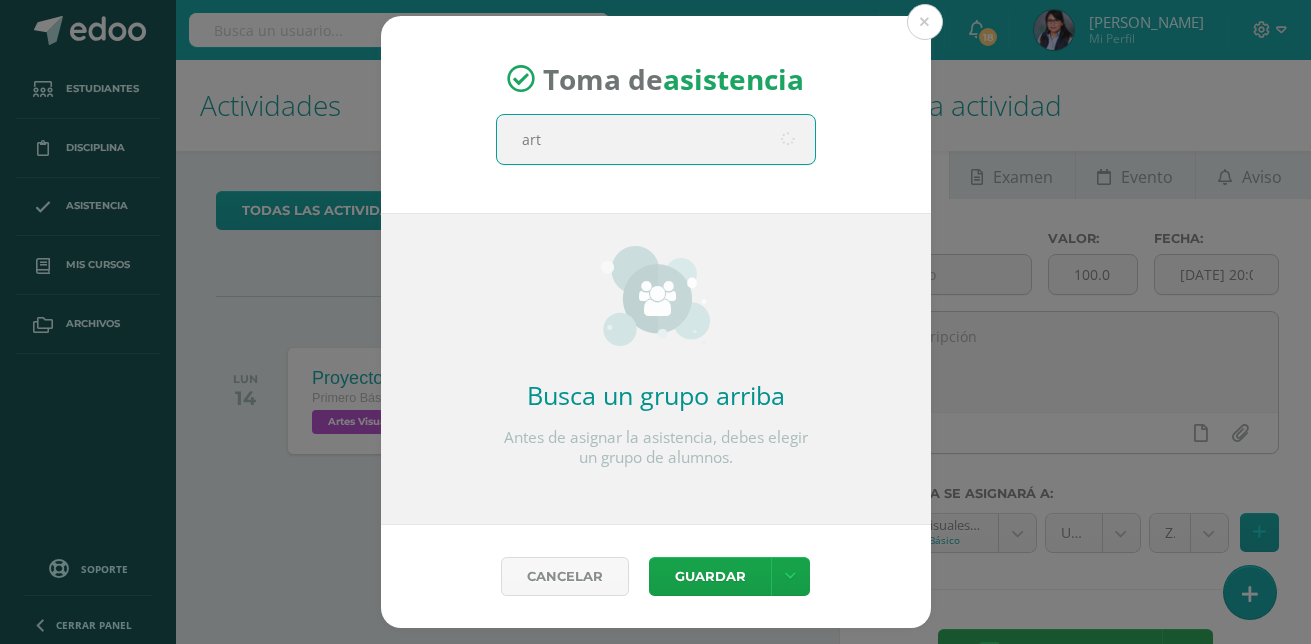type on "arte" 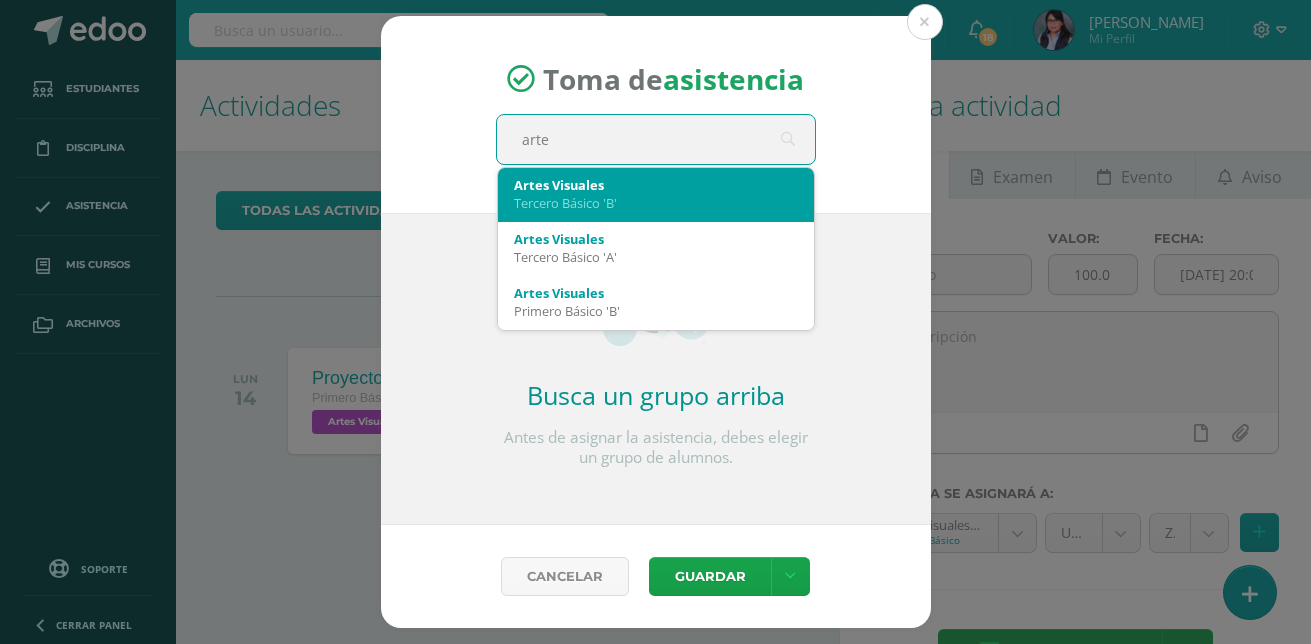 click on "Artes Visuales" at bounding box center [656, 185] 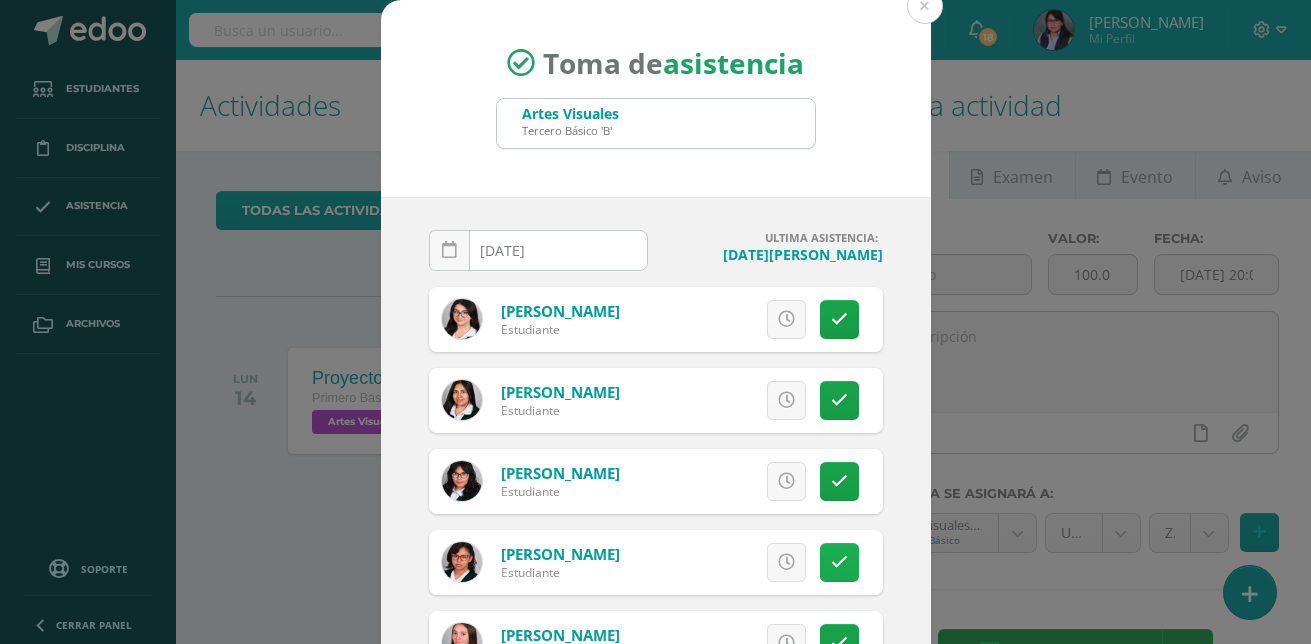 click at bounding box center [839, 562] 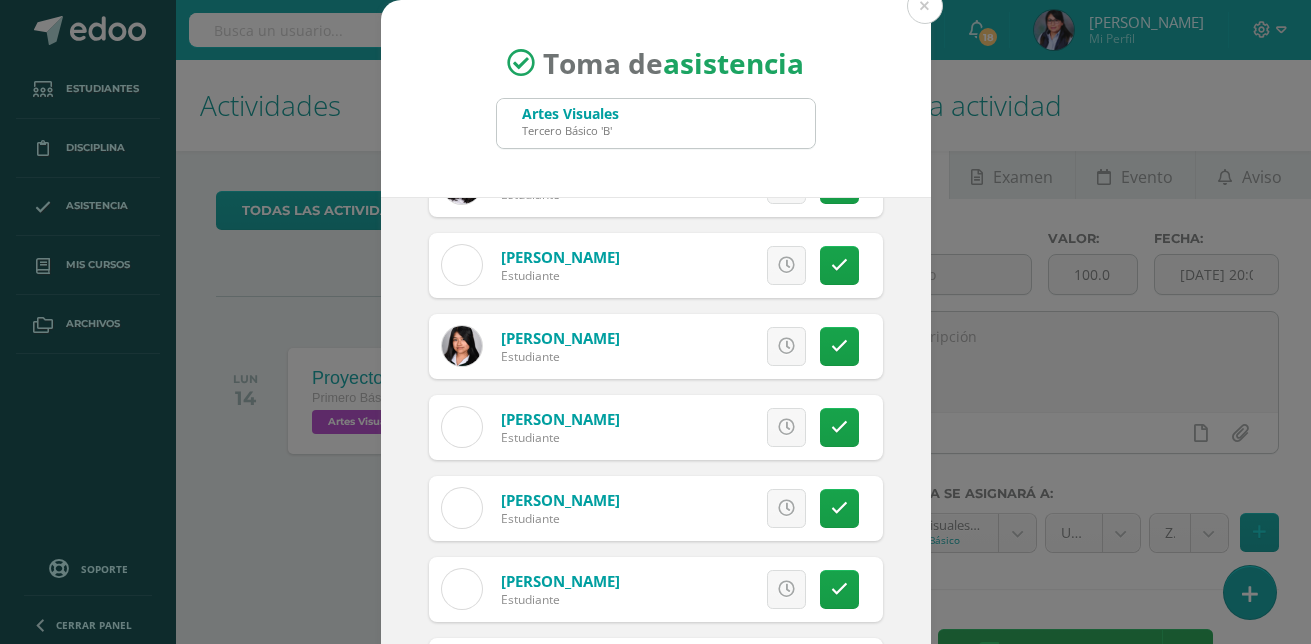 scroll, scrollTop: 879, scrollLeft: 0, axis: vertical 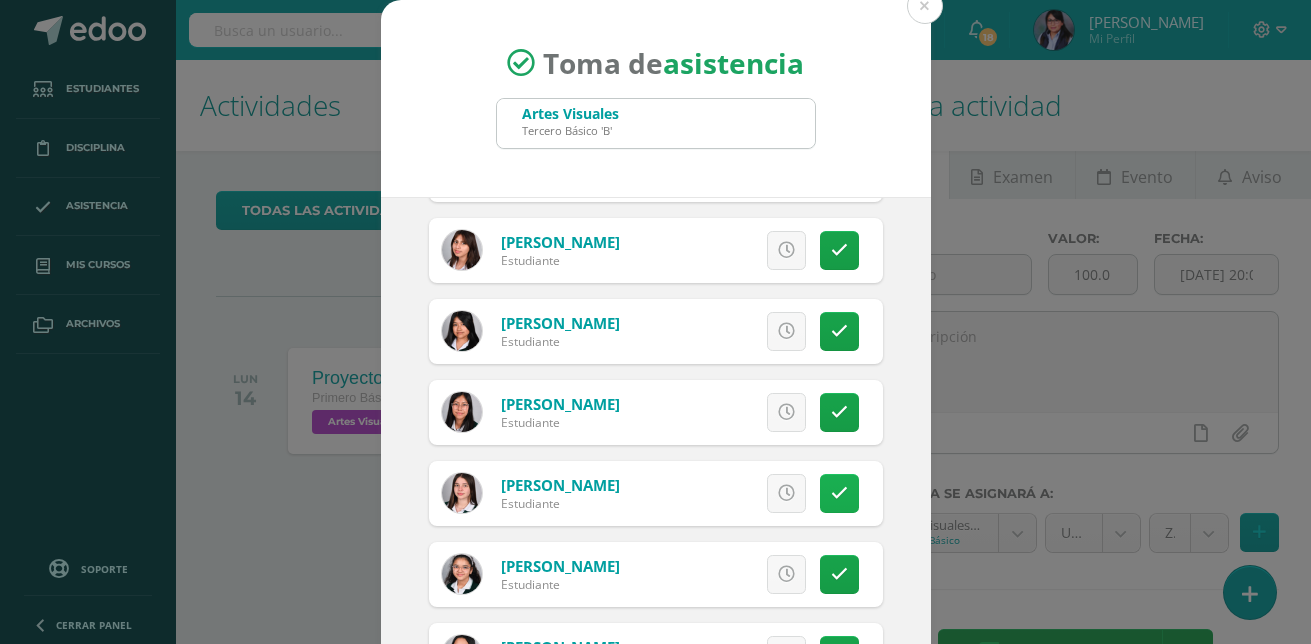 click at bounding box center [839, 493] 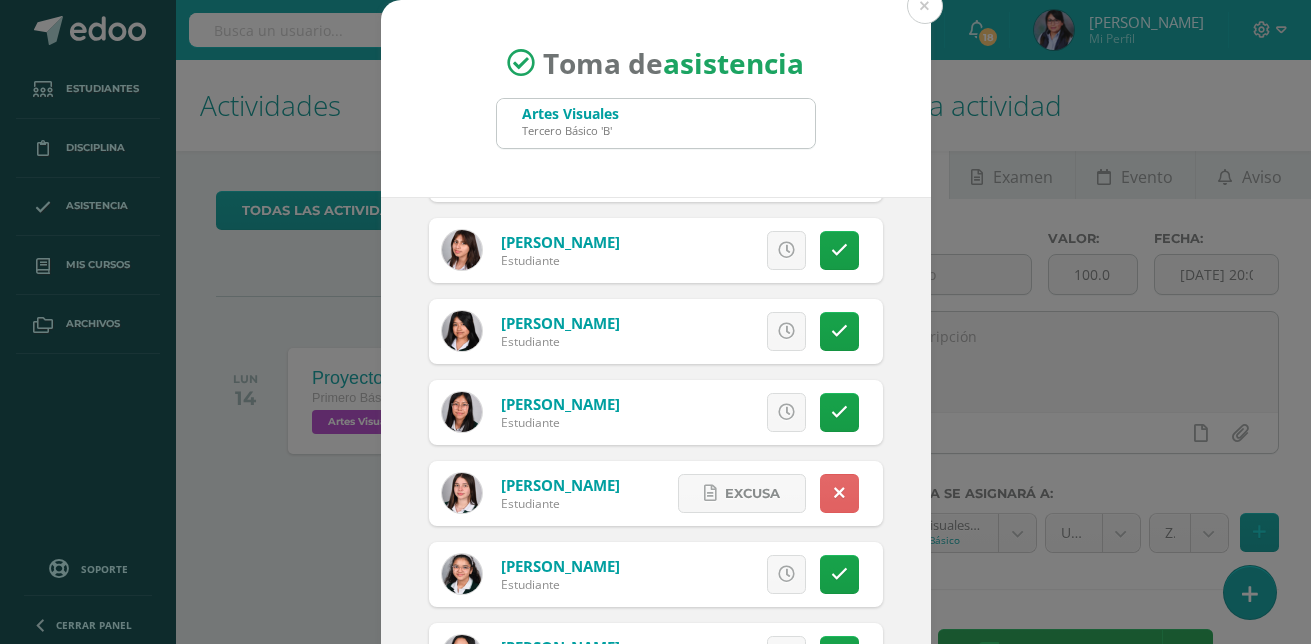 scroll, scrollTop: 1028, scrollLeft: 0, axis: vertical 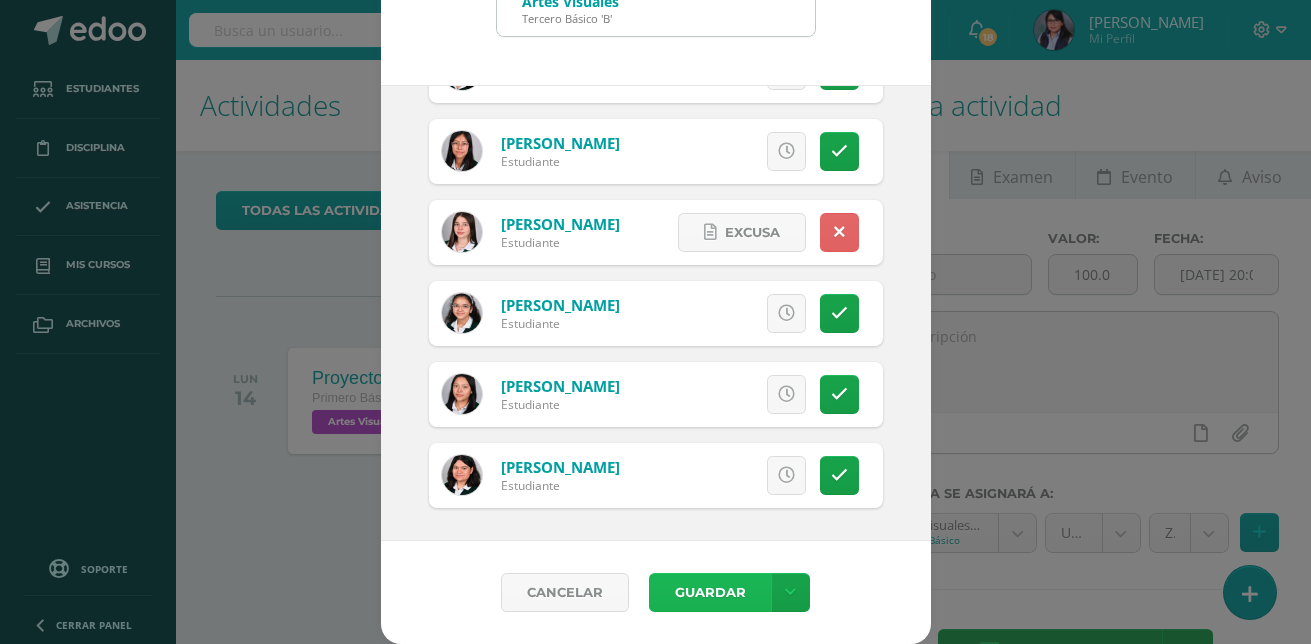 click on "Guardar" at bounding box center [710, 592] 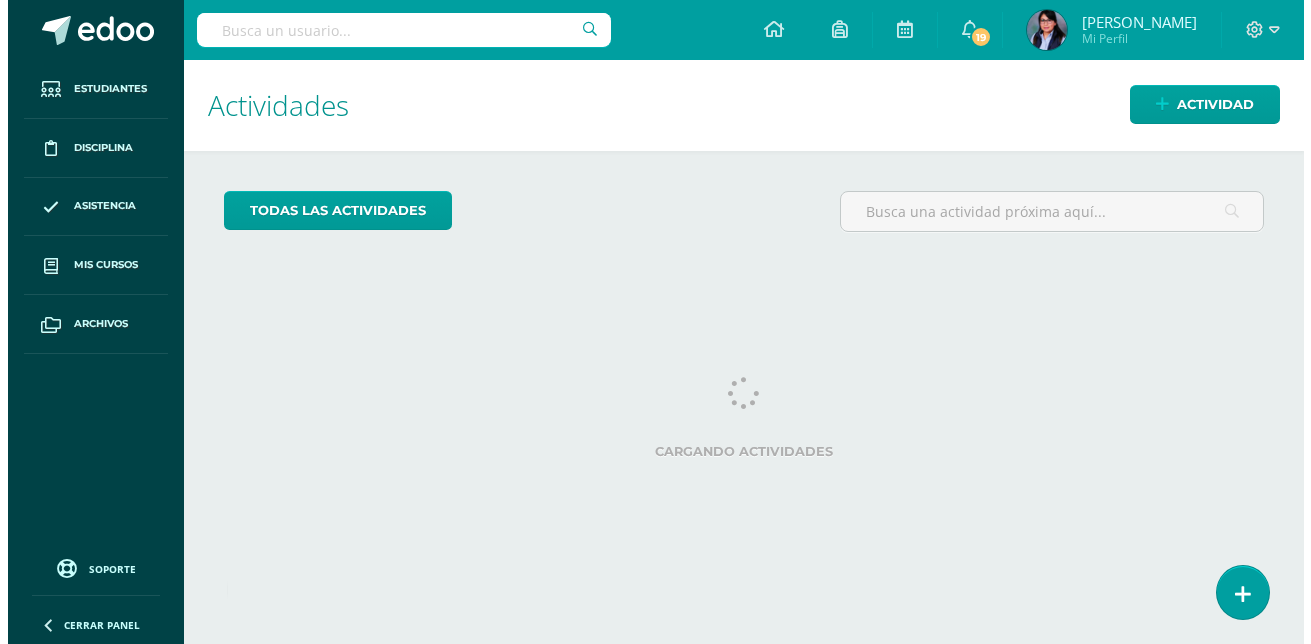 scroll, scrollTop: 0, scrollLeft: 0, axis: both 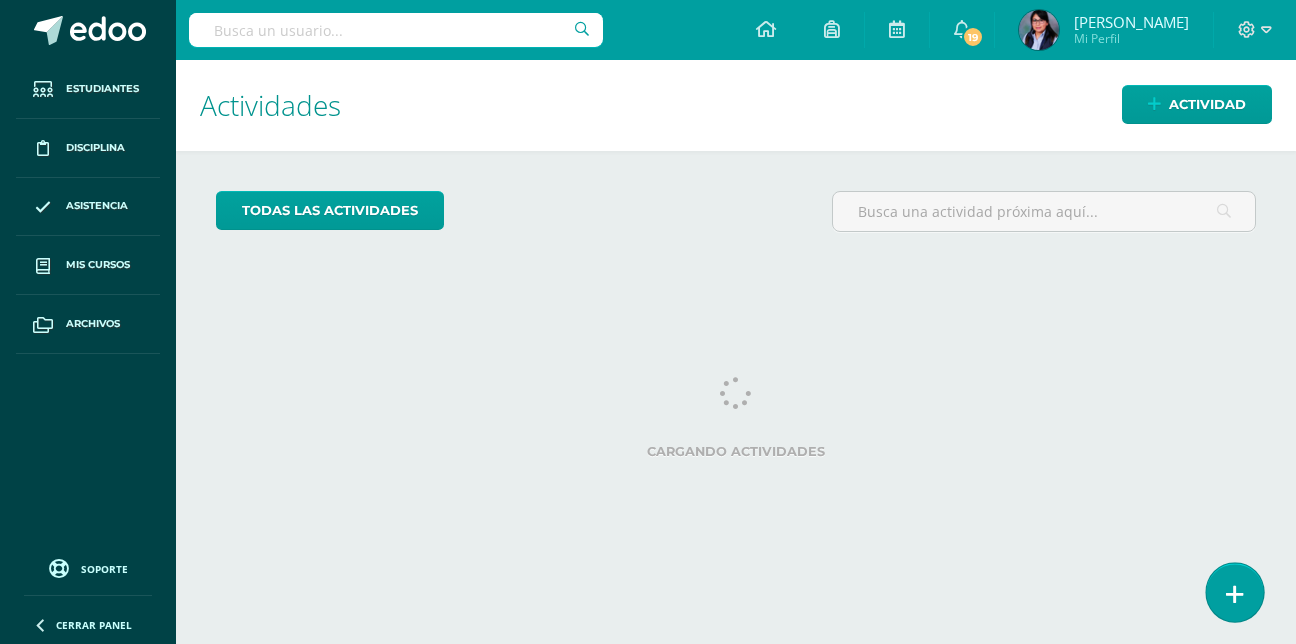 click at bounding box center (1234, 592) 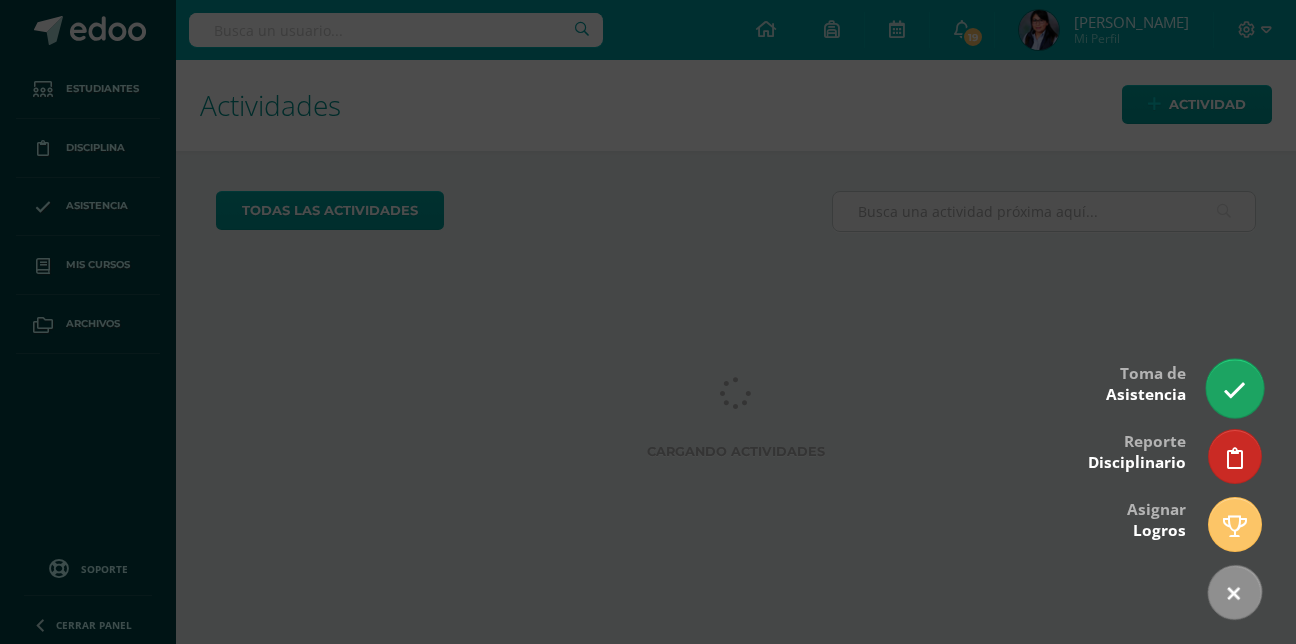 click at bounding box center [1234, 390] 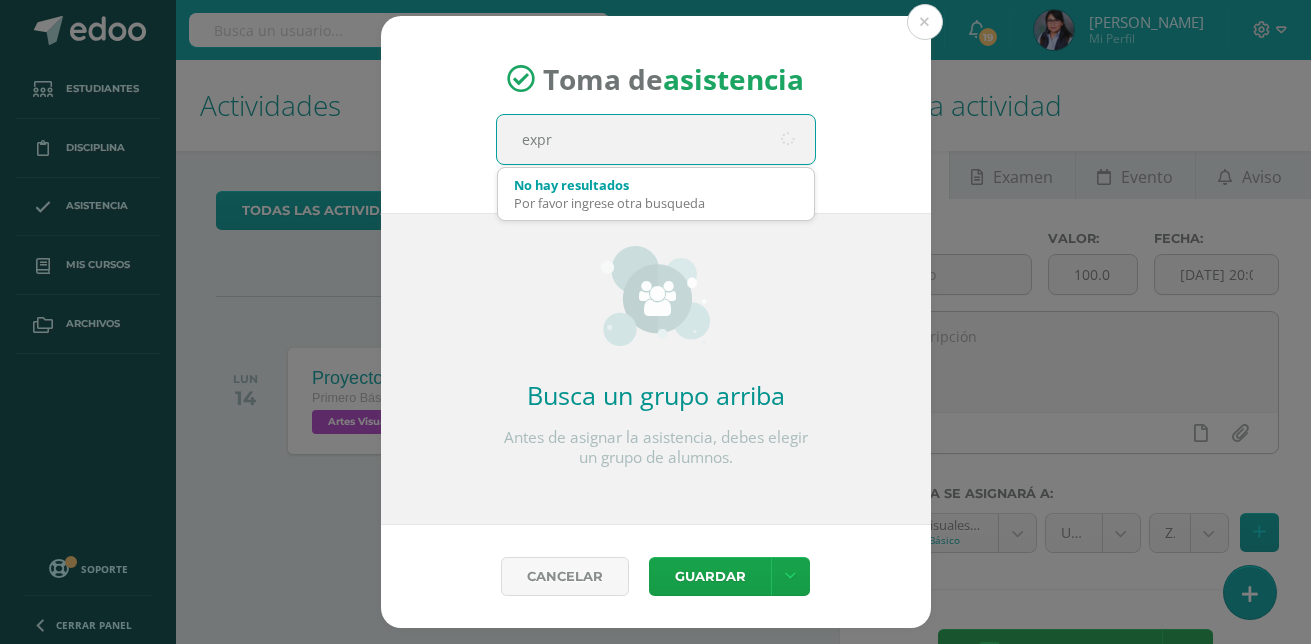 type on "expre" 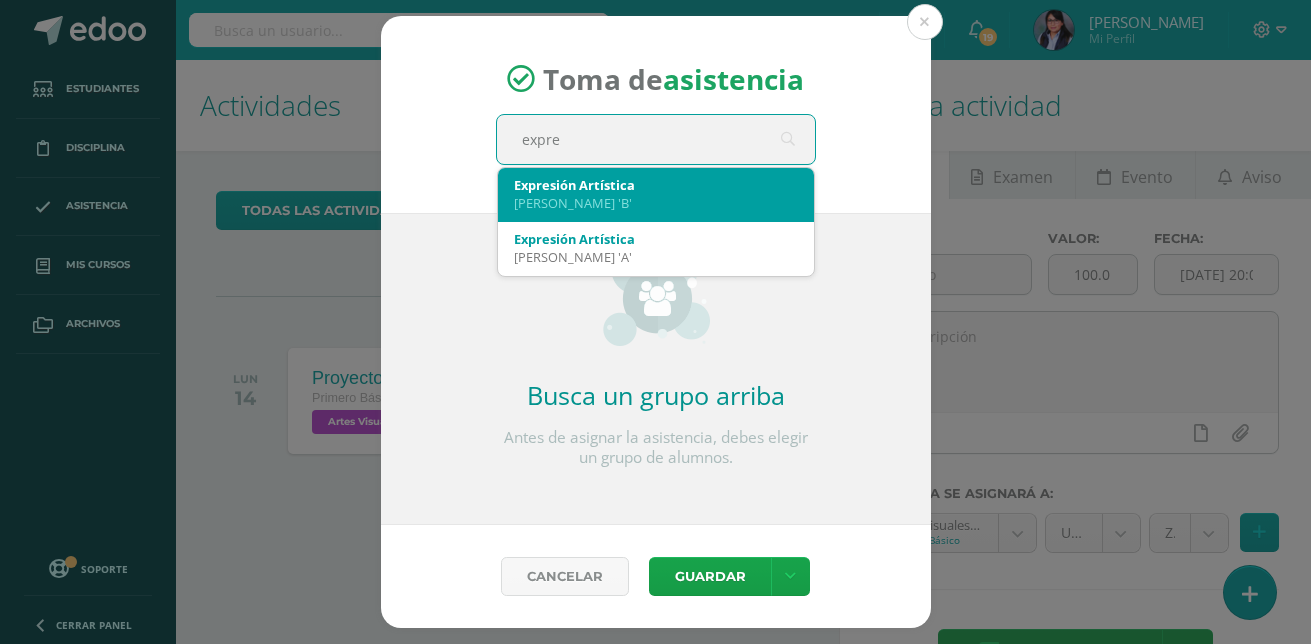 click on "[PERSON_NAME] 'B'" at bounding box center [656, 203] 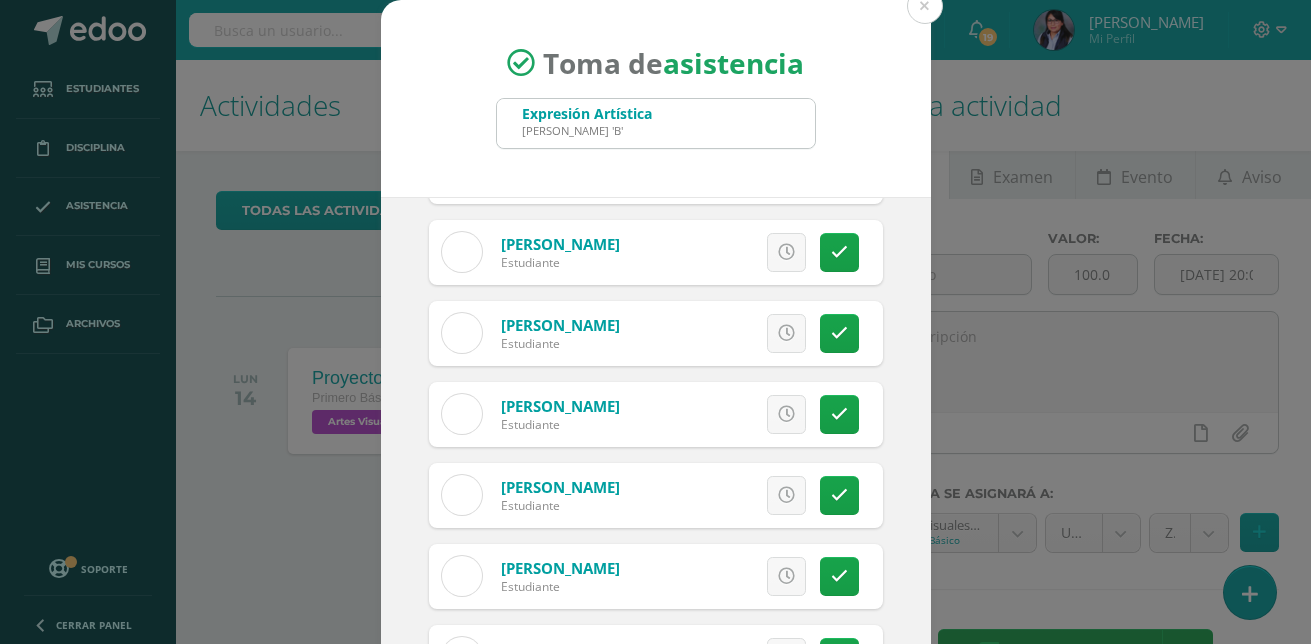 scroll, scrollTop: 494, scrollLeft: 0, axis: vertical 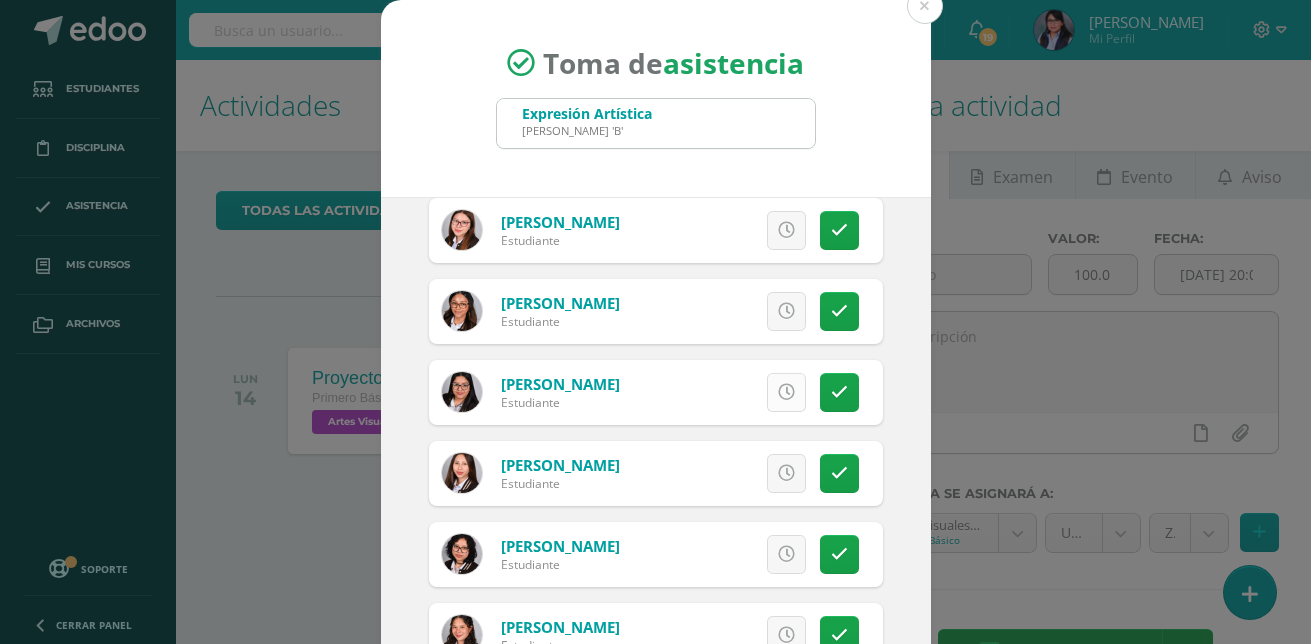 click at bounding box center (786, 392) 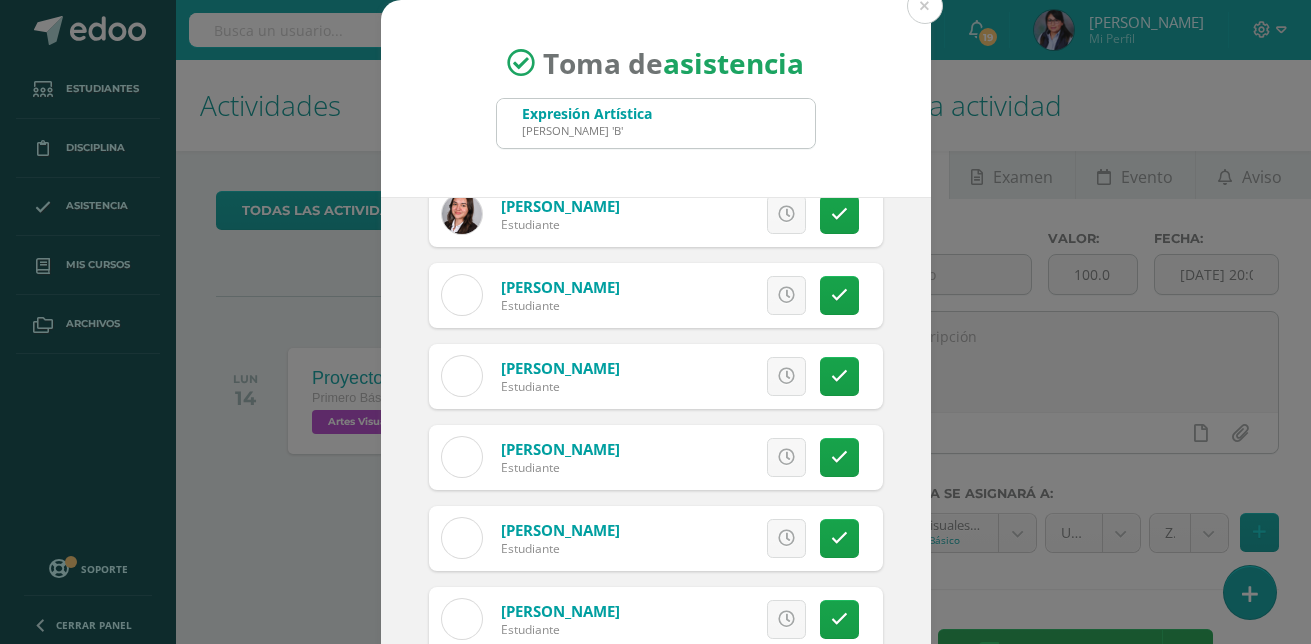 scroll, scrollTop: 1271, scrollLeft: 0, axis: vertical 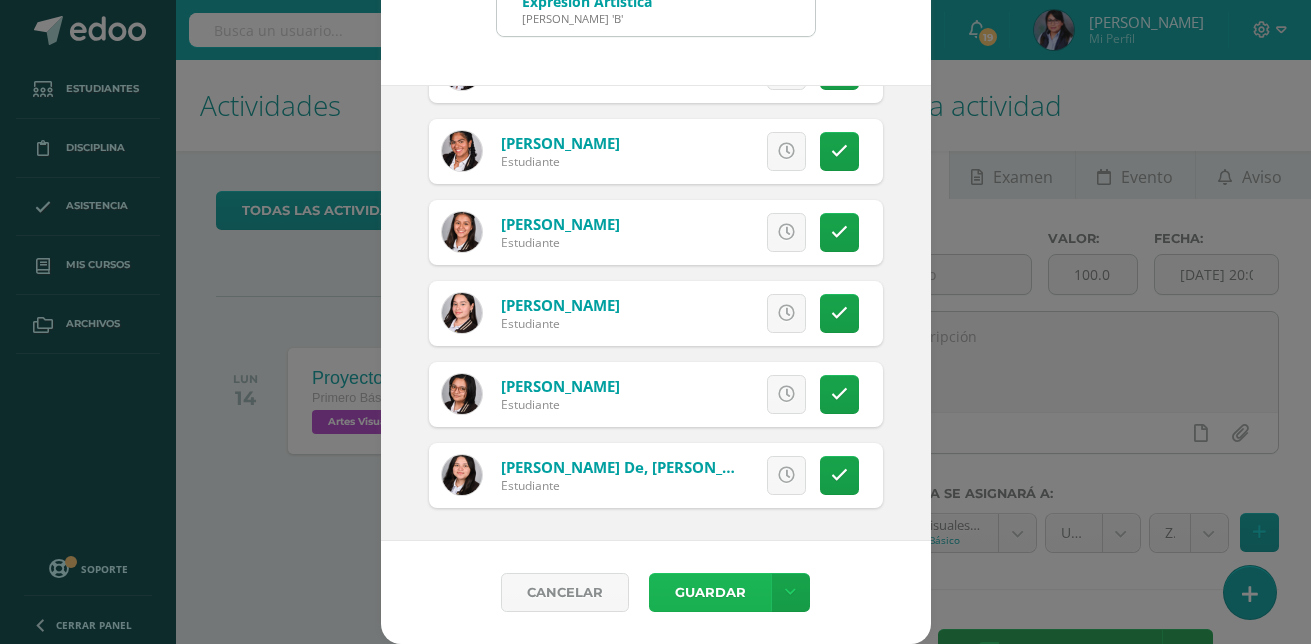 click on "Guardar" at bounding box center [710, 592] 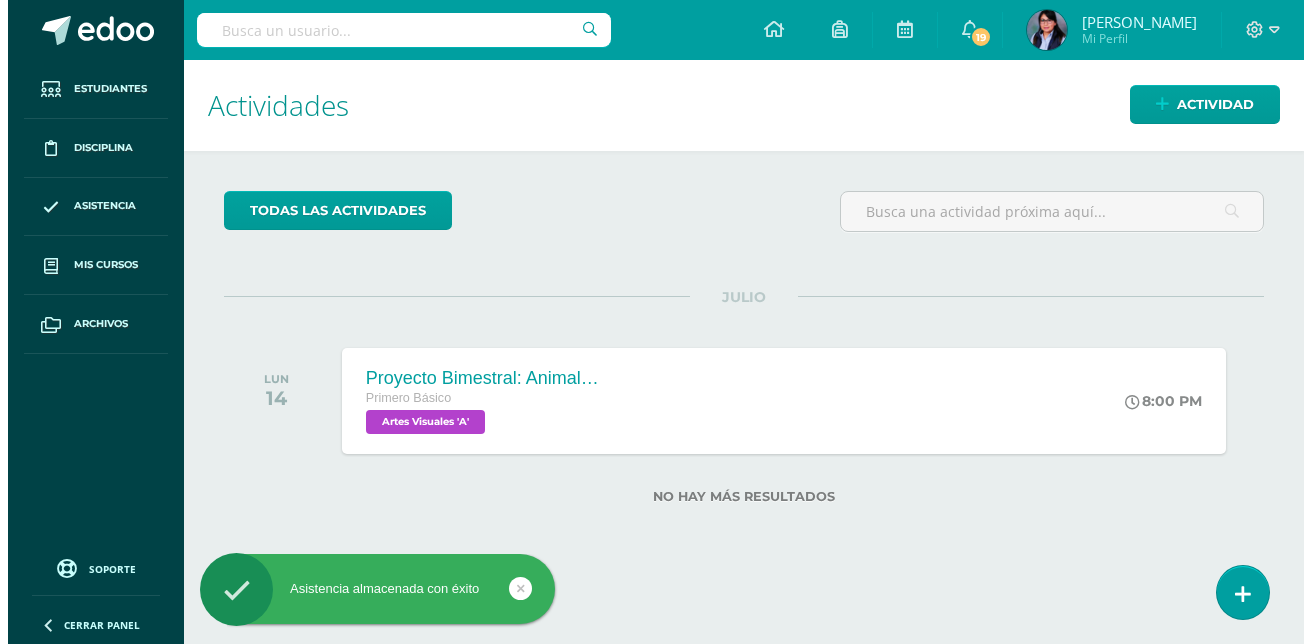 scroll, scrollTop: 0, scrollLeft: 0, axis: both 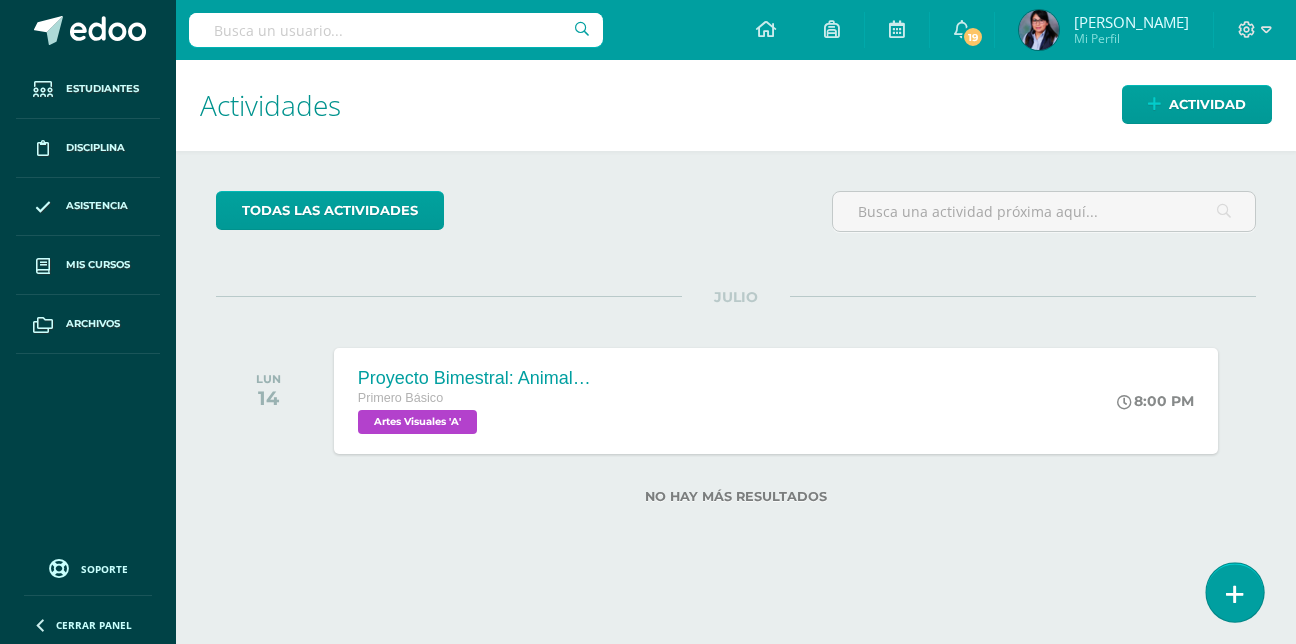 click at bounding box center (1234, 592) 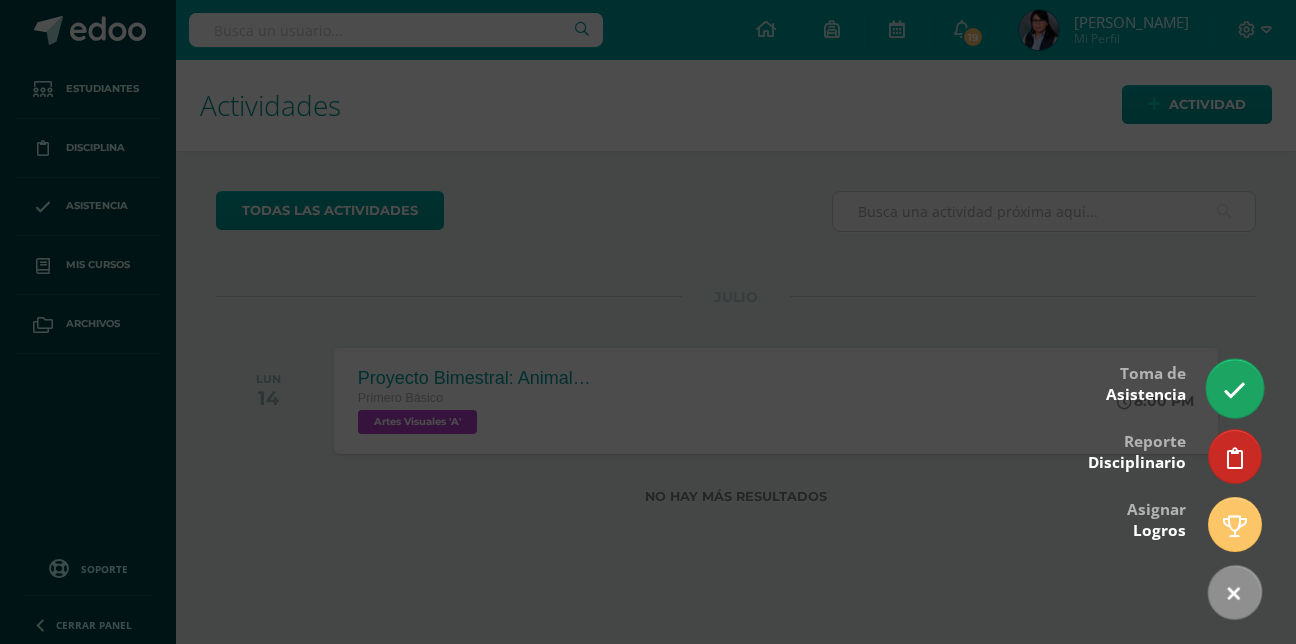 click at bounding box center (1234, 390) 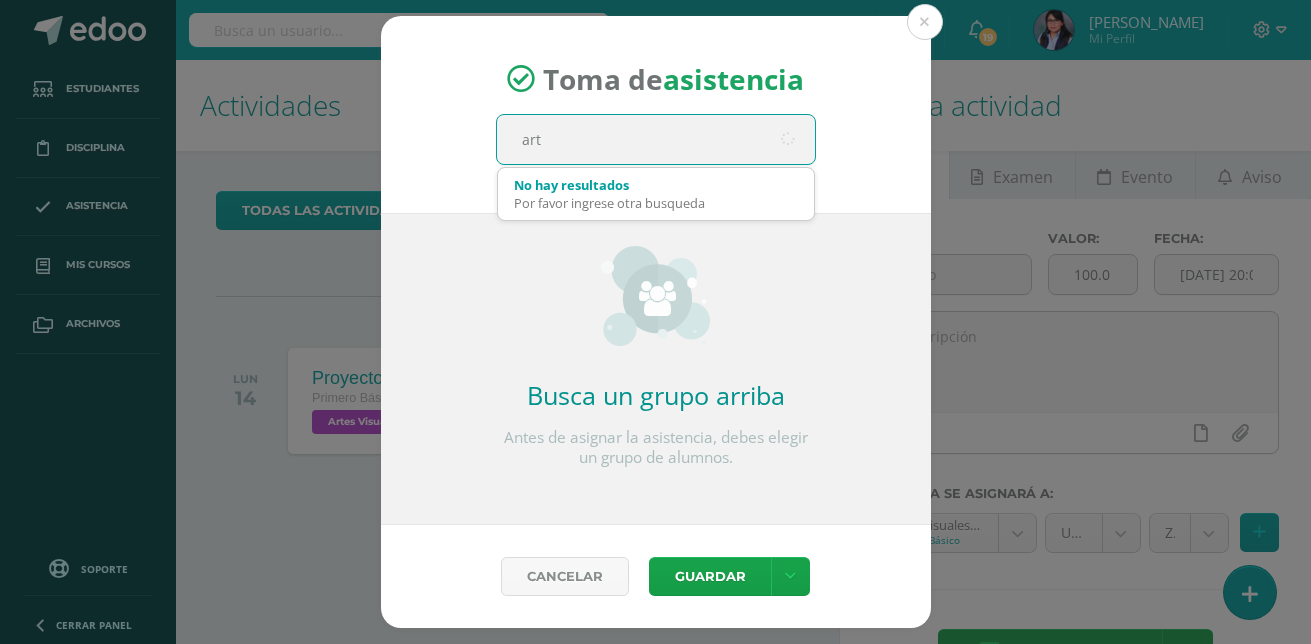 type on "arte" 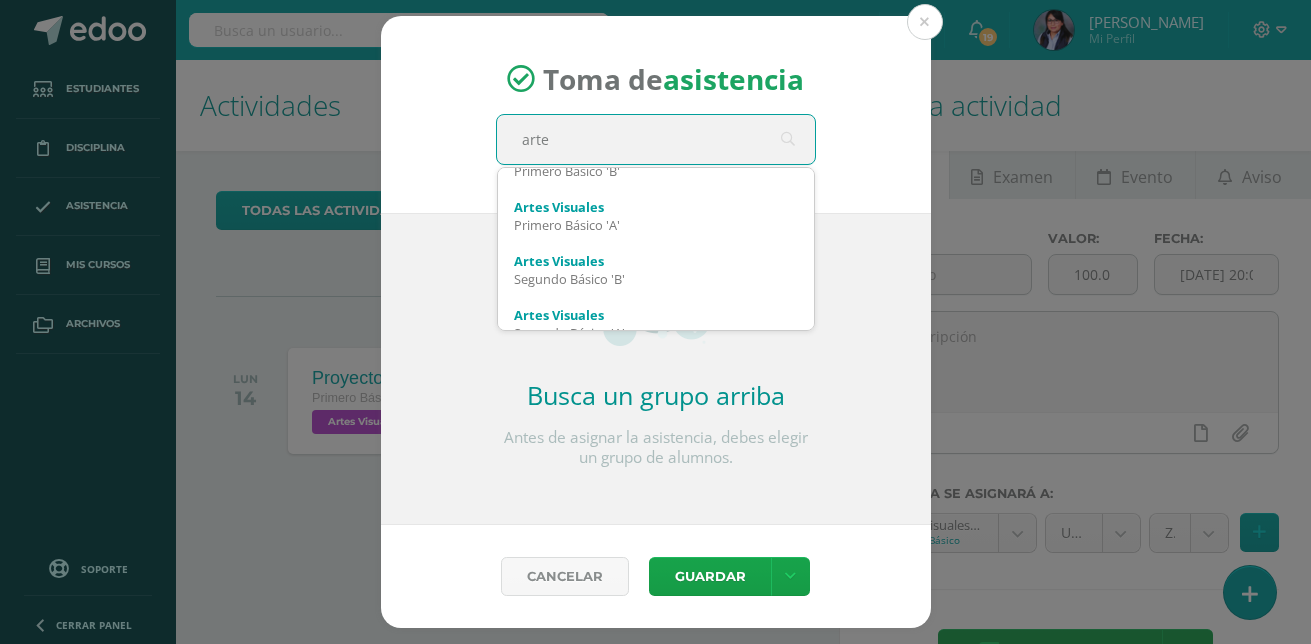scroll, scrollTop: 162, scrollLeft: 0, axis: vertical 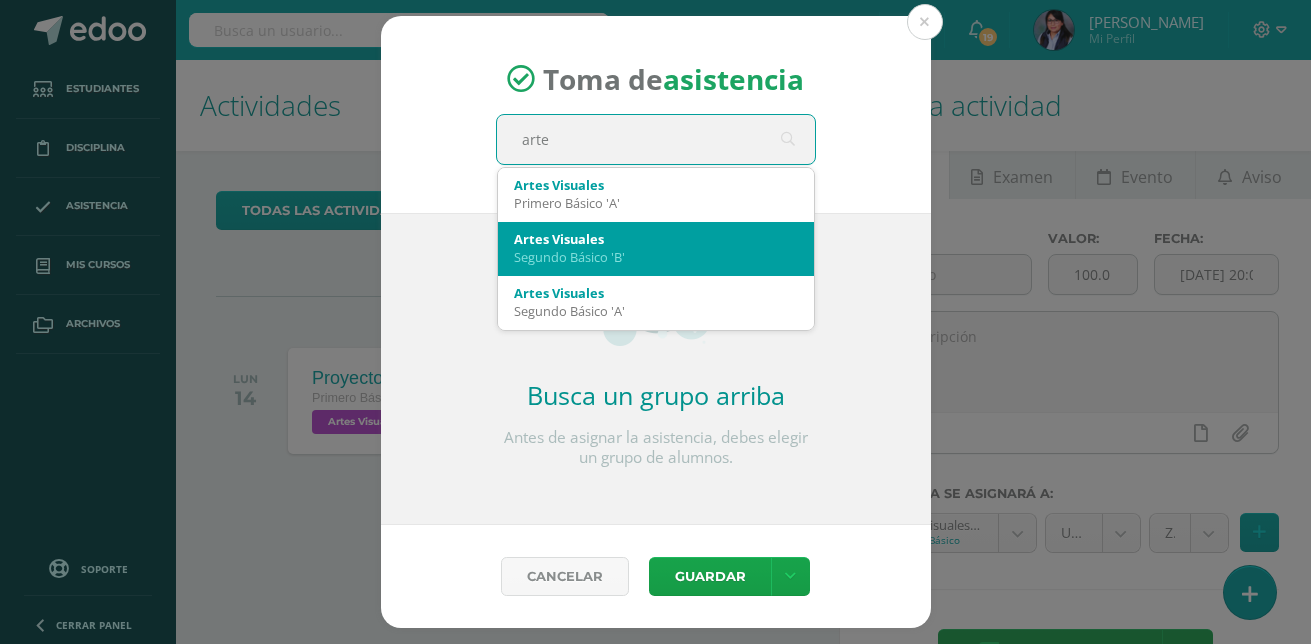 click on "Artes Visuales Segundo Básico 'B'" at bounding box center (656, 248) 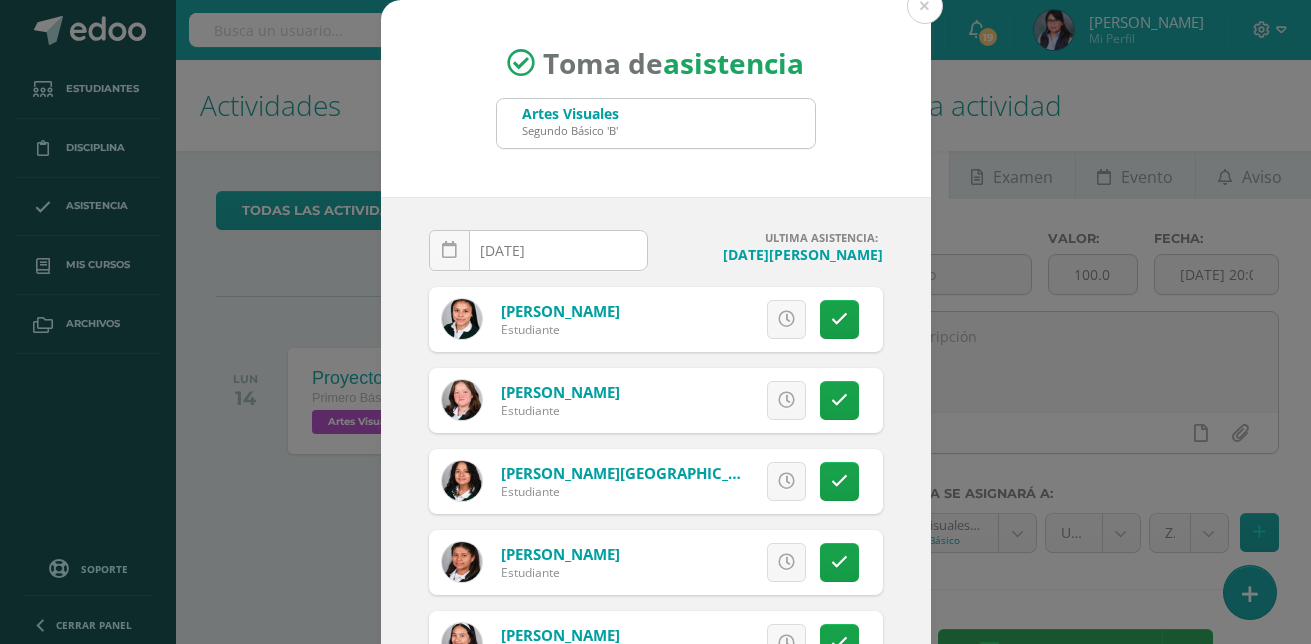 click on "2025-07-10
July, 2025 Mo Tu We Th Fr Sa Su 30 1 2 3 4 5 6 7 8 9 10 11 12 13 14 15 16 17 18 19 20 21 22 23 24 25 26 27 28 29 30 31 1 2 3 4 5 6 7 8 9 10 false Clear date
ULTIMA ASISTENCIA:
Jueves, 20 de marzo
Ya existe toma de asistencia registrada para el  Jueves, 10 de julio  para los estudiantes de  Artes Visuales Segundo Básico 'B' .
Alonzo, Nayeli
Estudiante
Excusa" at bounding box center [656, 425] 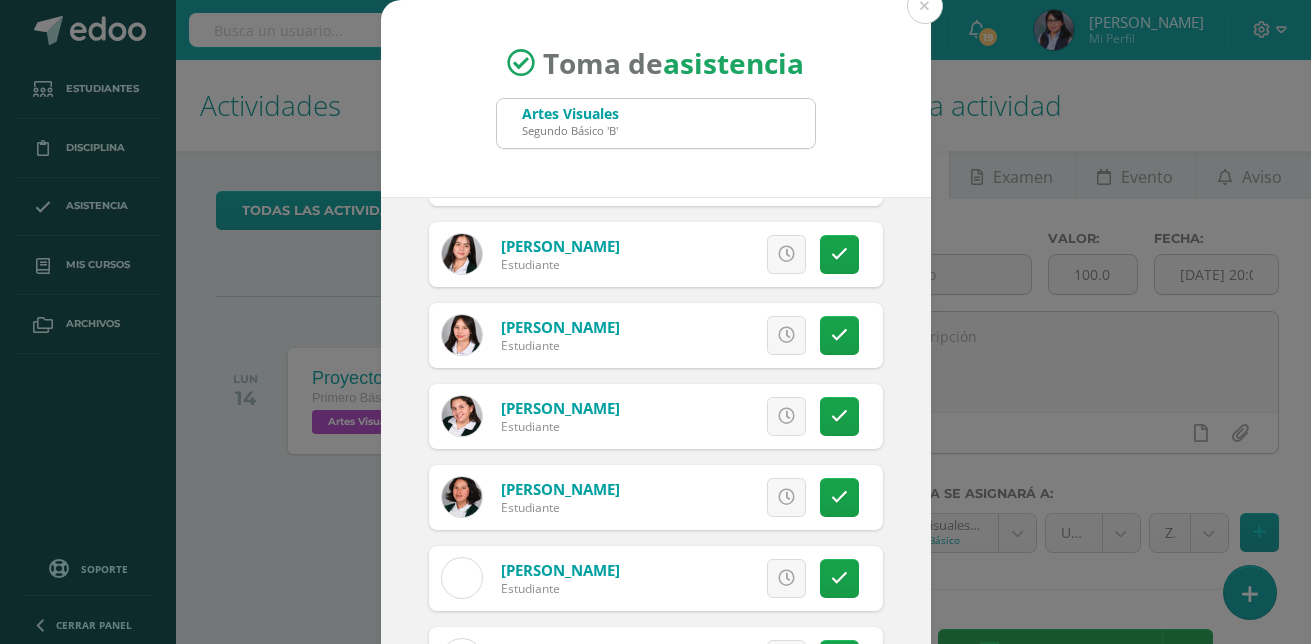 scroll, scrollTop: 1190, scrollLeft: 0, axis: vertical 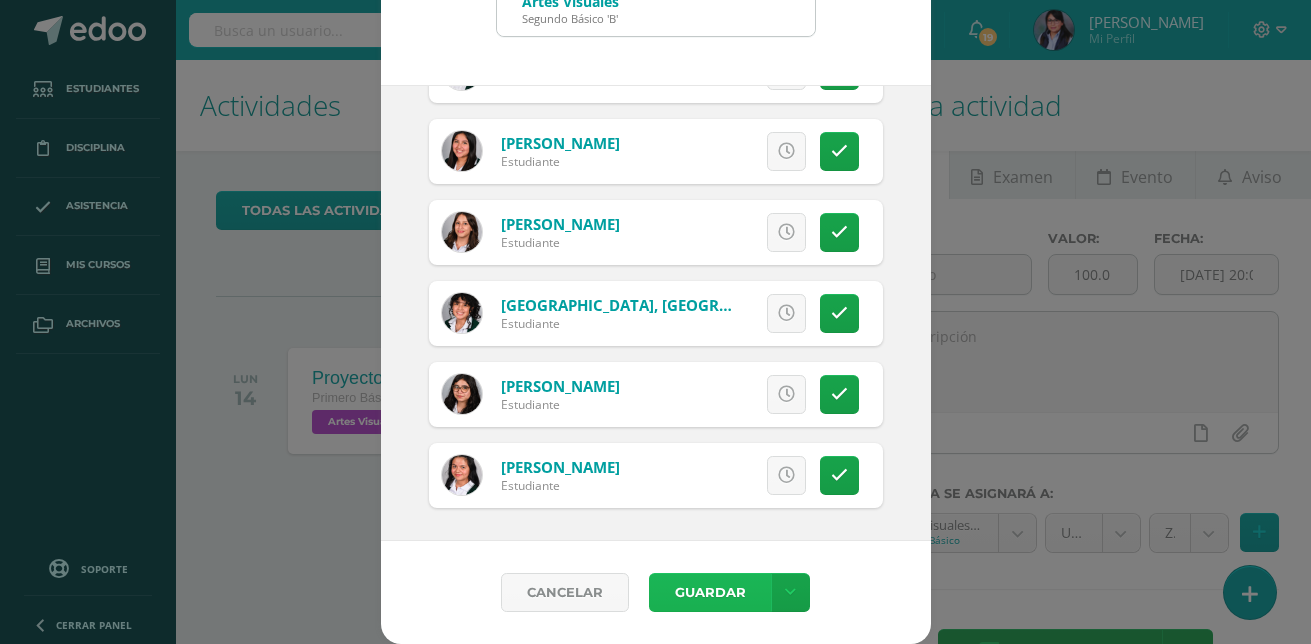 click on "Guardar" at bounding box center [710, 592] 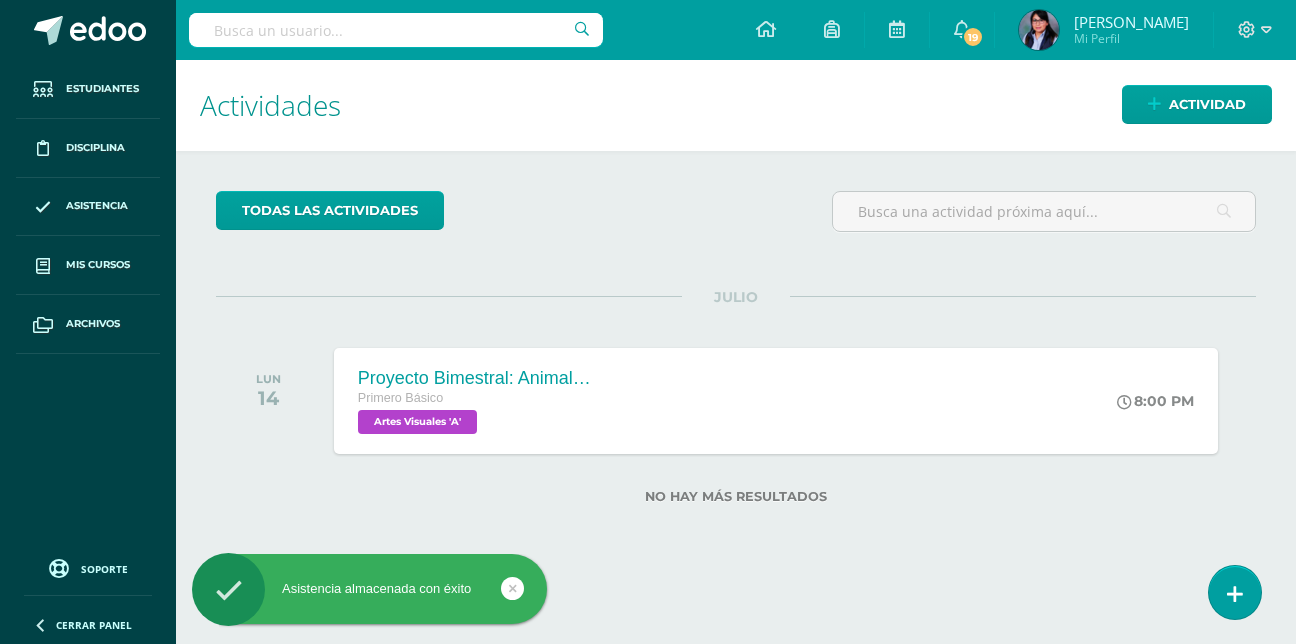 scroll, scrollTop: 0, scrollLeft: 0, axis: both 